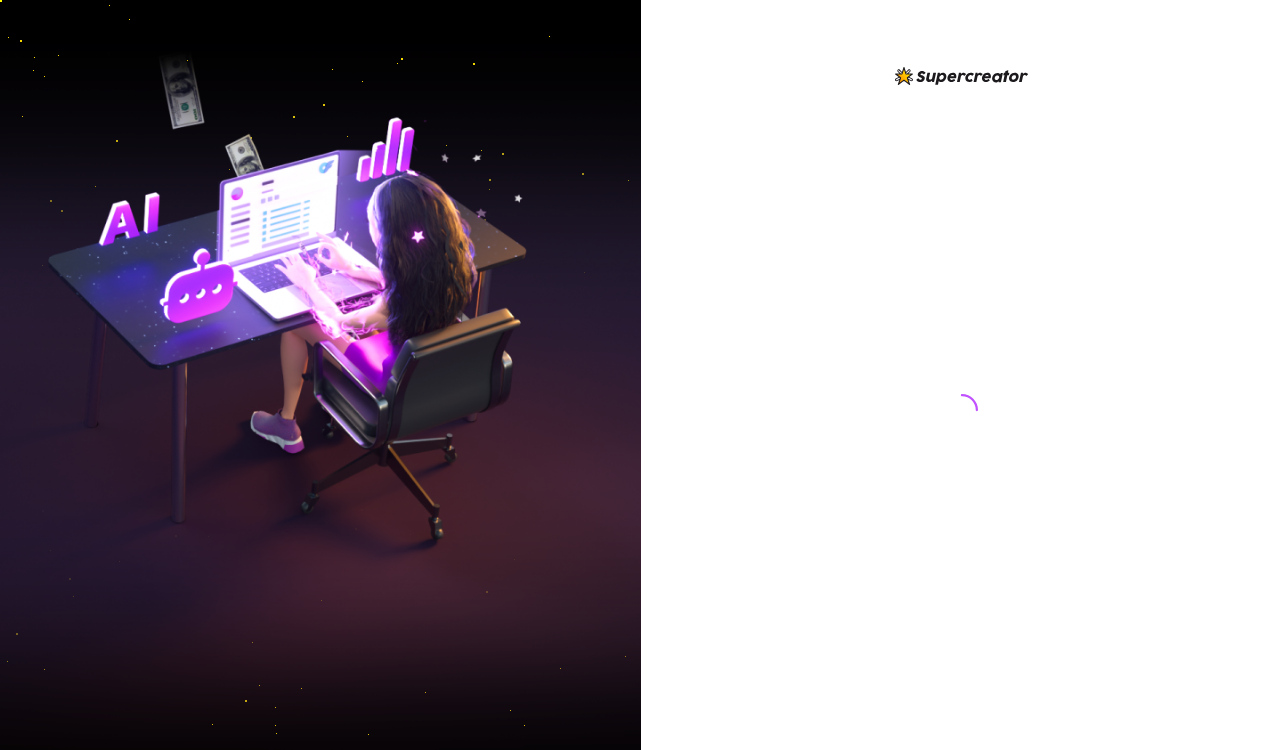 scroll, scrollTop: 0, scrollLeft: 0, axis: both 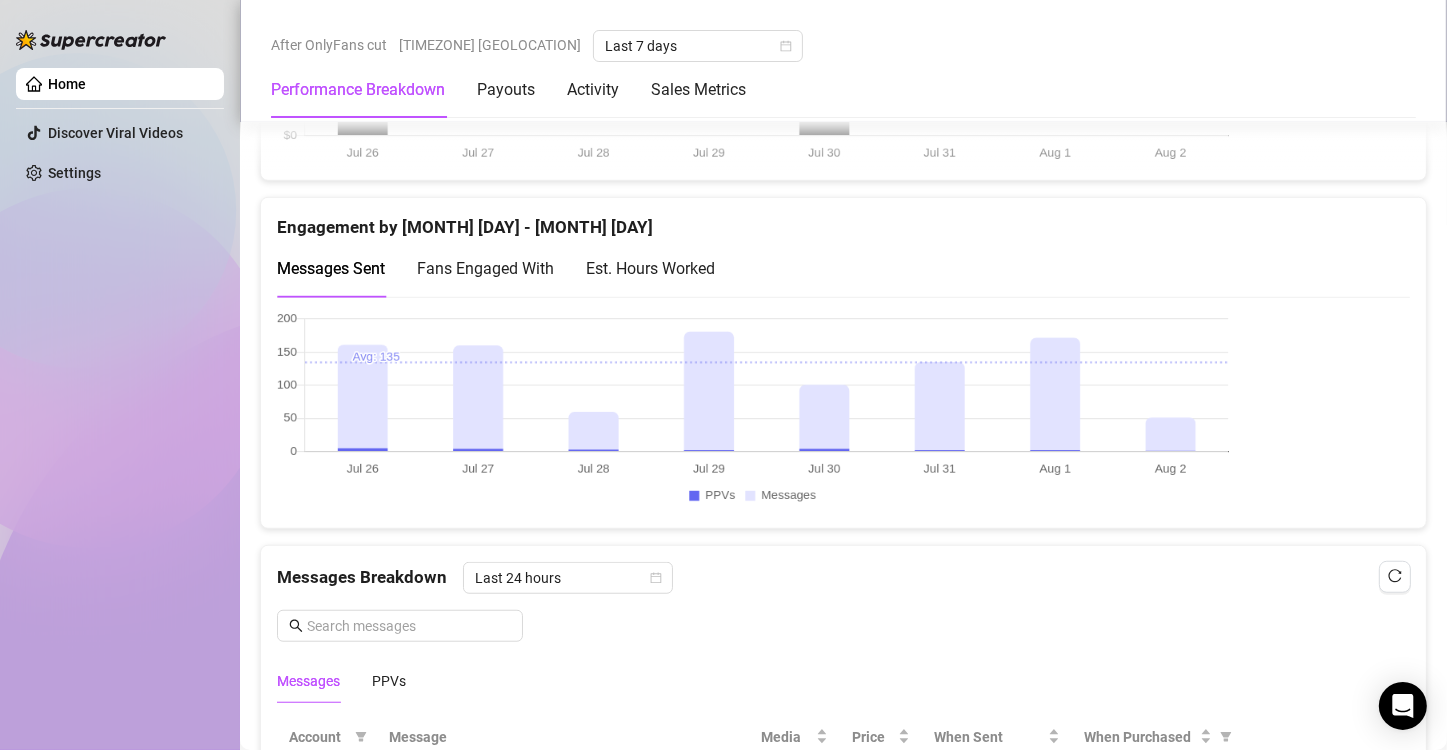 click at bounding box center (835, 412) 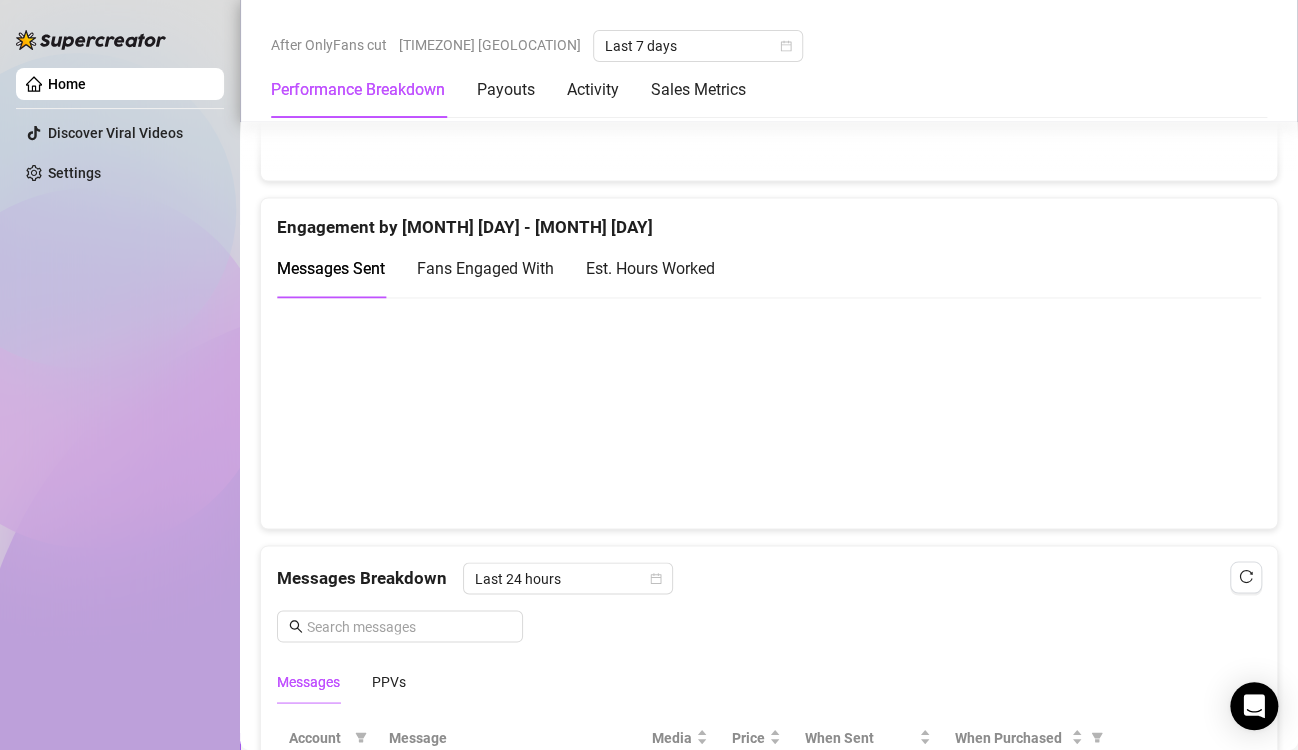 click at bounding box center (760, 412) 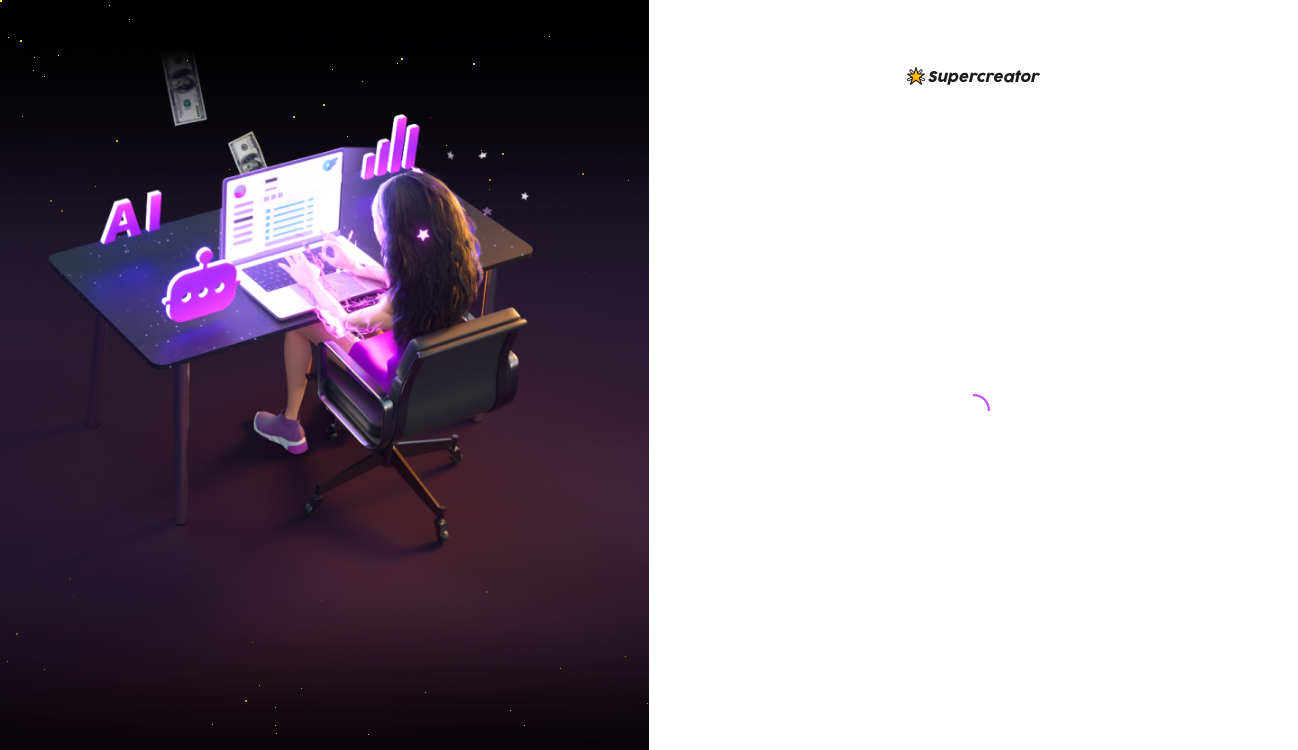scroll, scrollTop: 0, scrollLeft: 0, axis: both 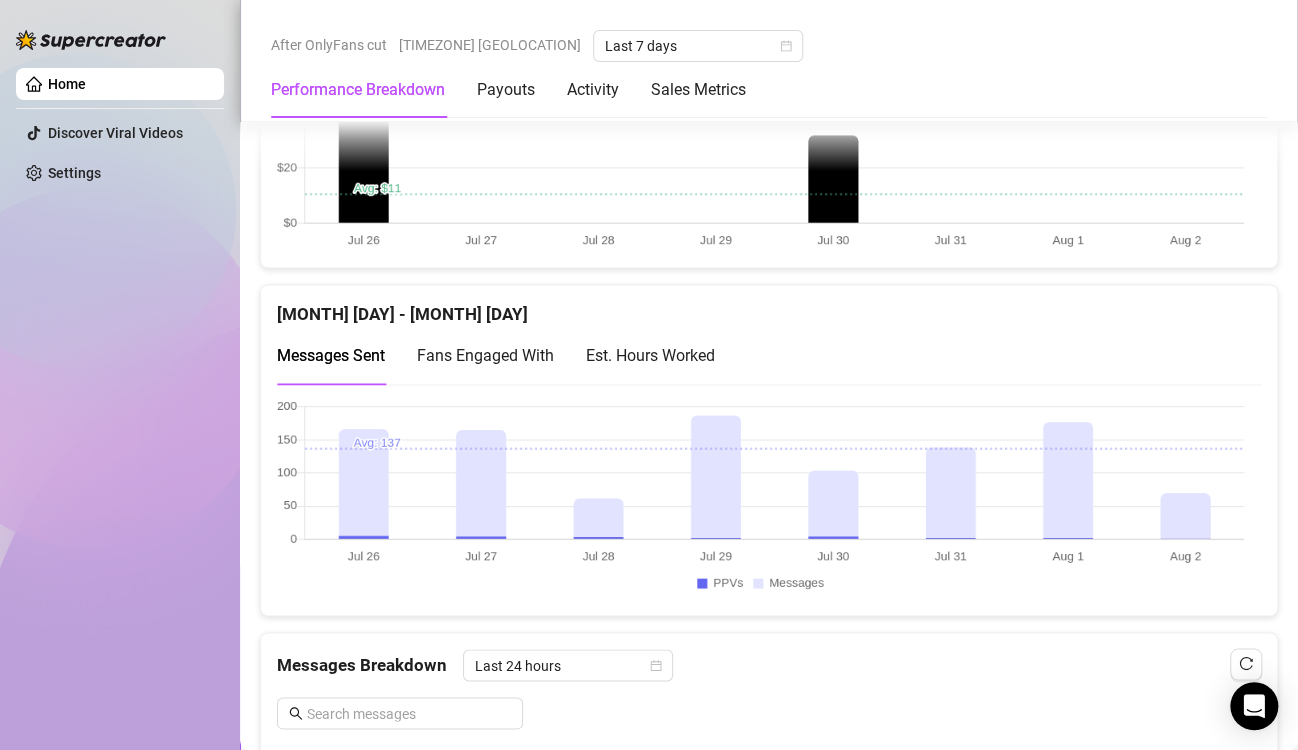 click at bounding box center (760, 499) 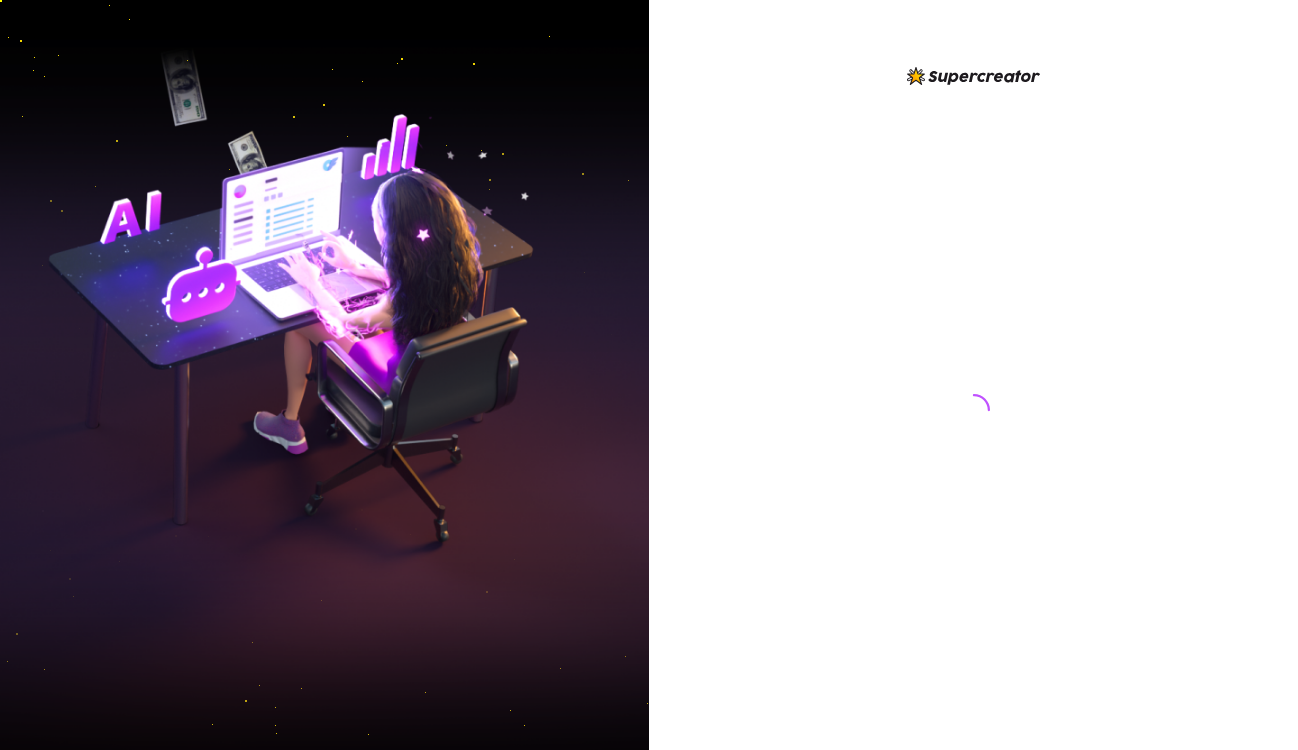 scroll, scrollTop: 0, scrollLeft: 0, axis: both 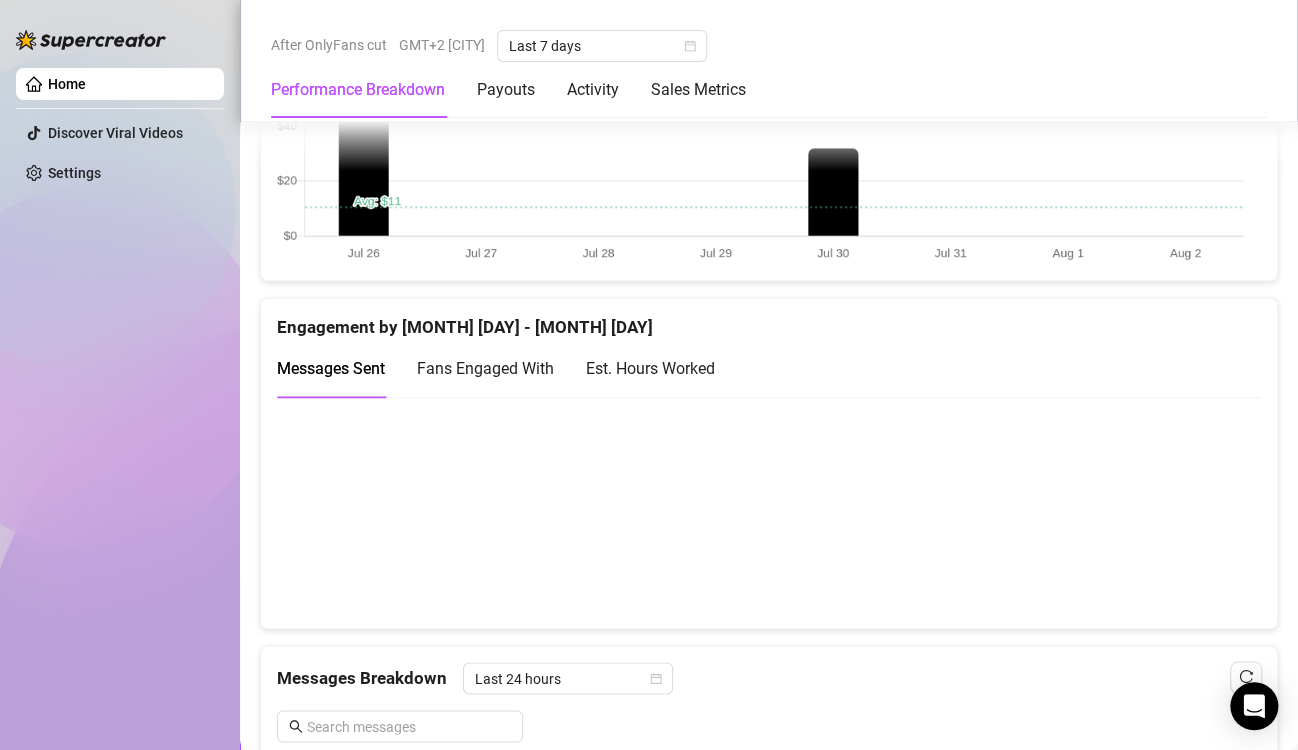 click at bounding box center [760, 512] 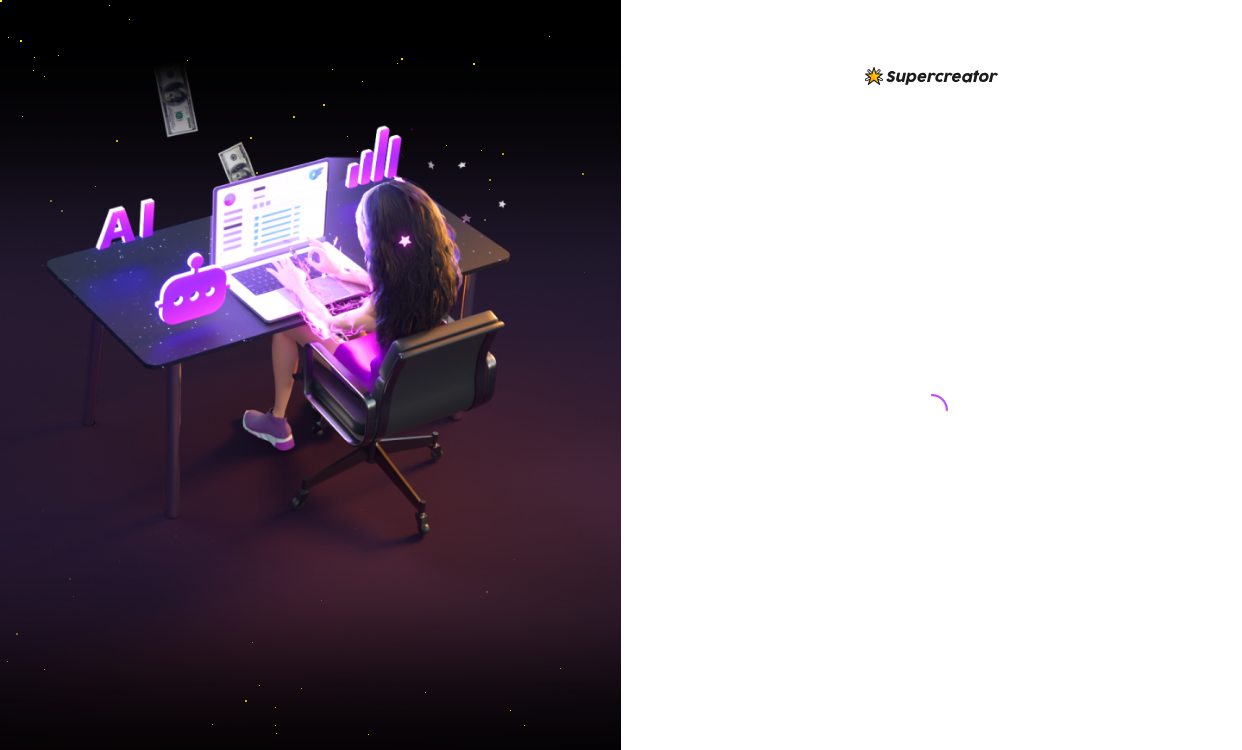 scroll, scrollTop: 0, scrollLeft: 0, axis: both 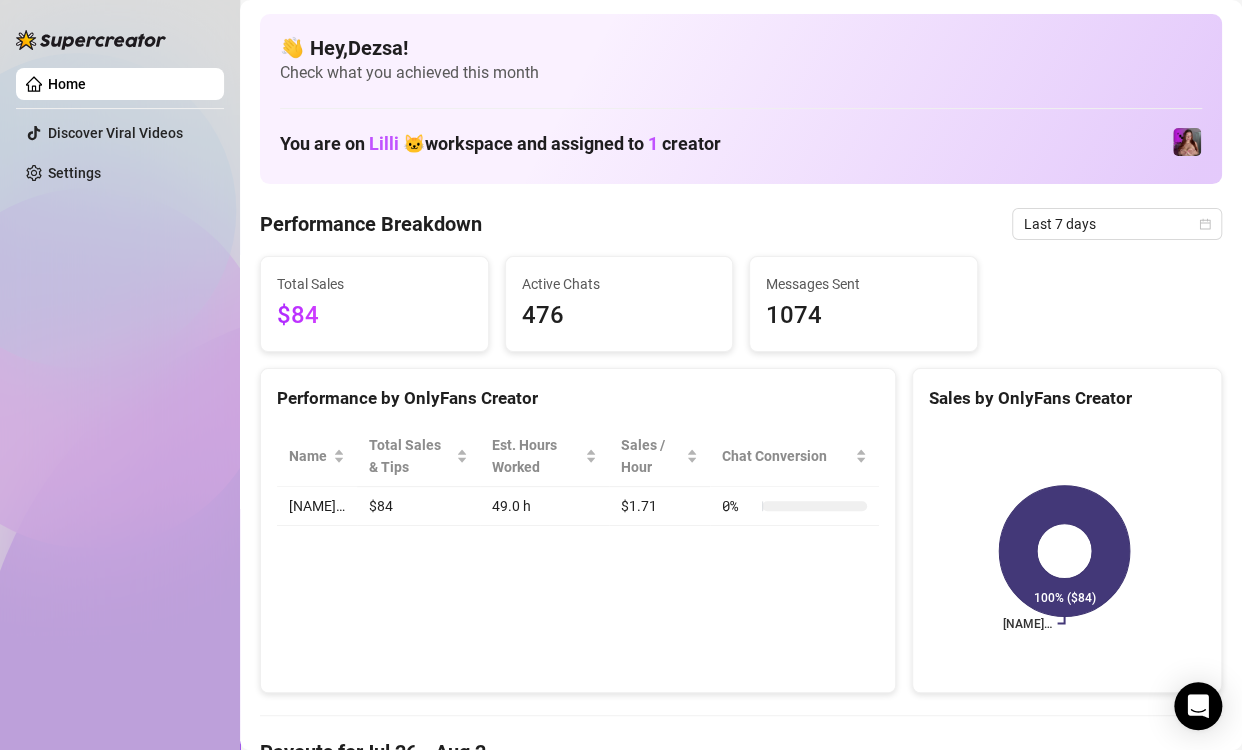 click on "Home Discover Viral Videos Settings" at bounding box center [120, 375] 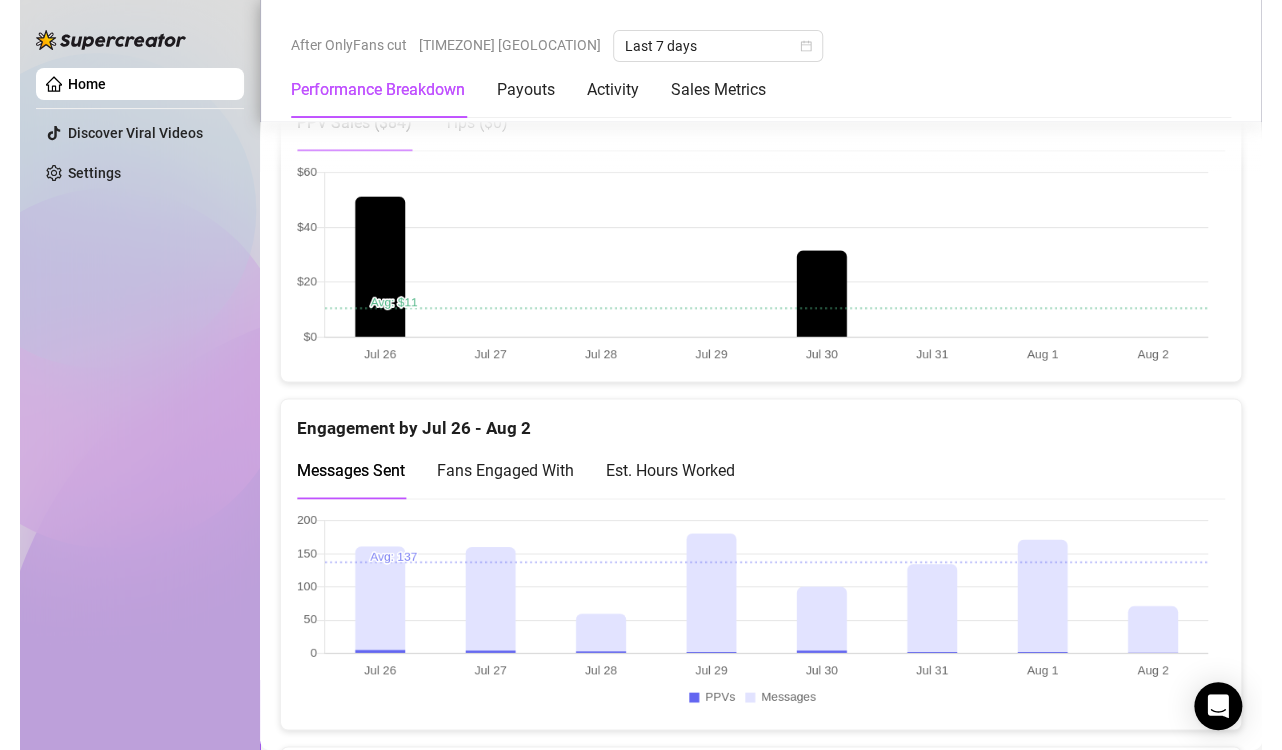 scroll, scrollTop: 1100, scrollLeft: 0, axis: vertical 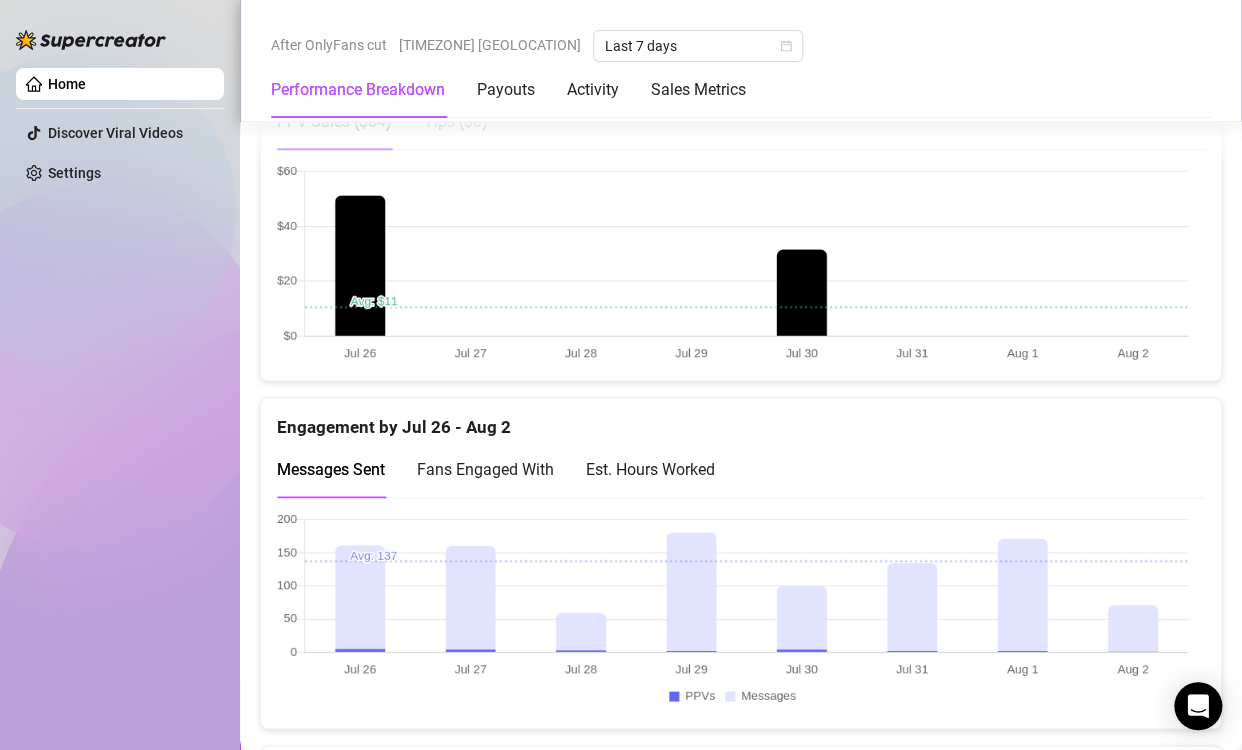 click at bounding box center (732, 612) 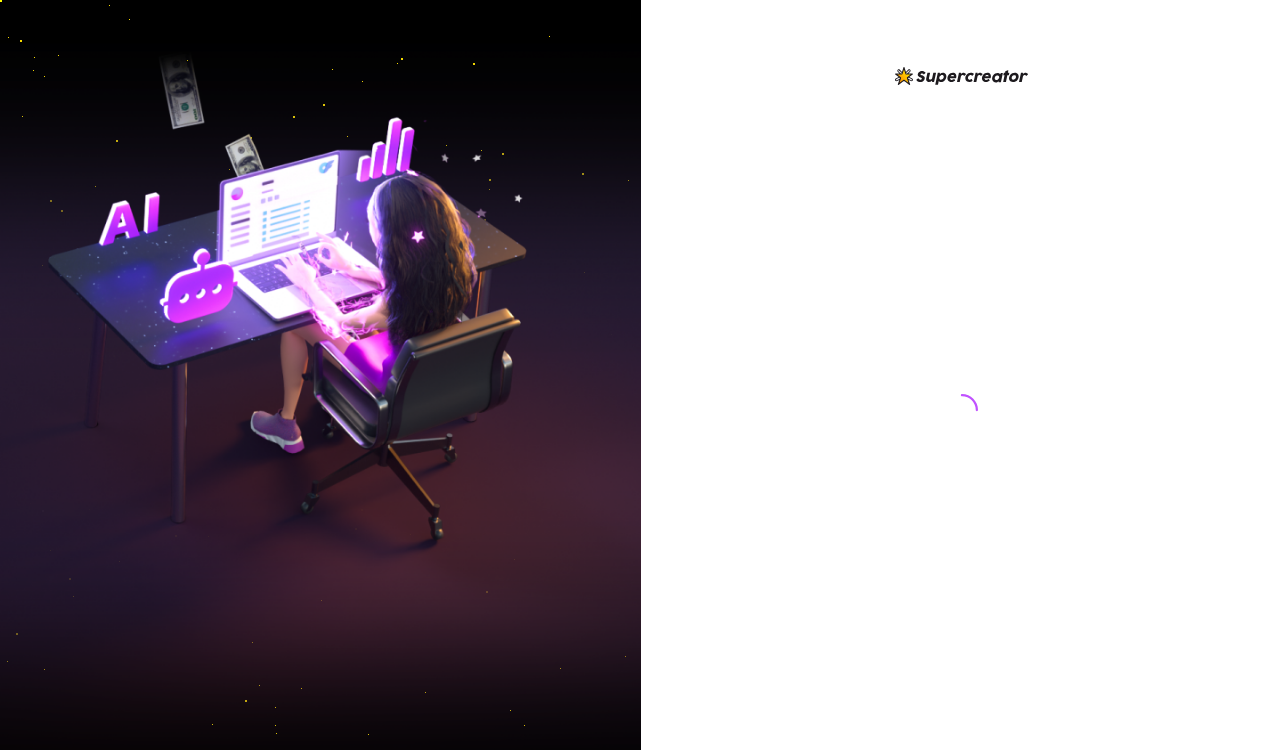 scroll, scrollTop: 0, scrollLeft: 0, axis: both 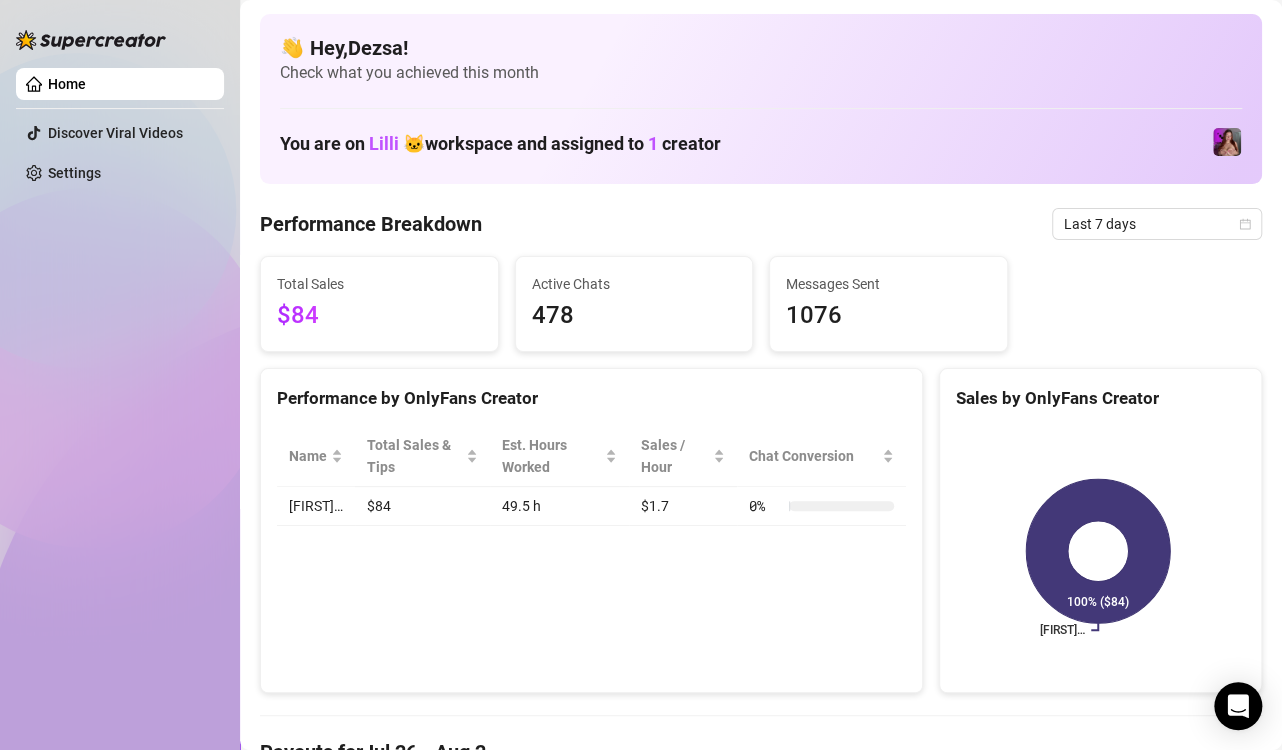 click on "Home Discover Viral Videos Settings" at bounding box center (120, 366) 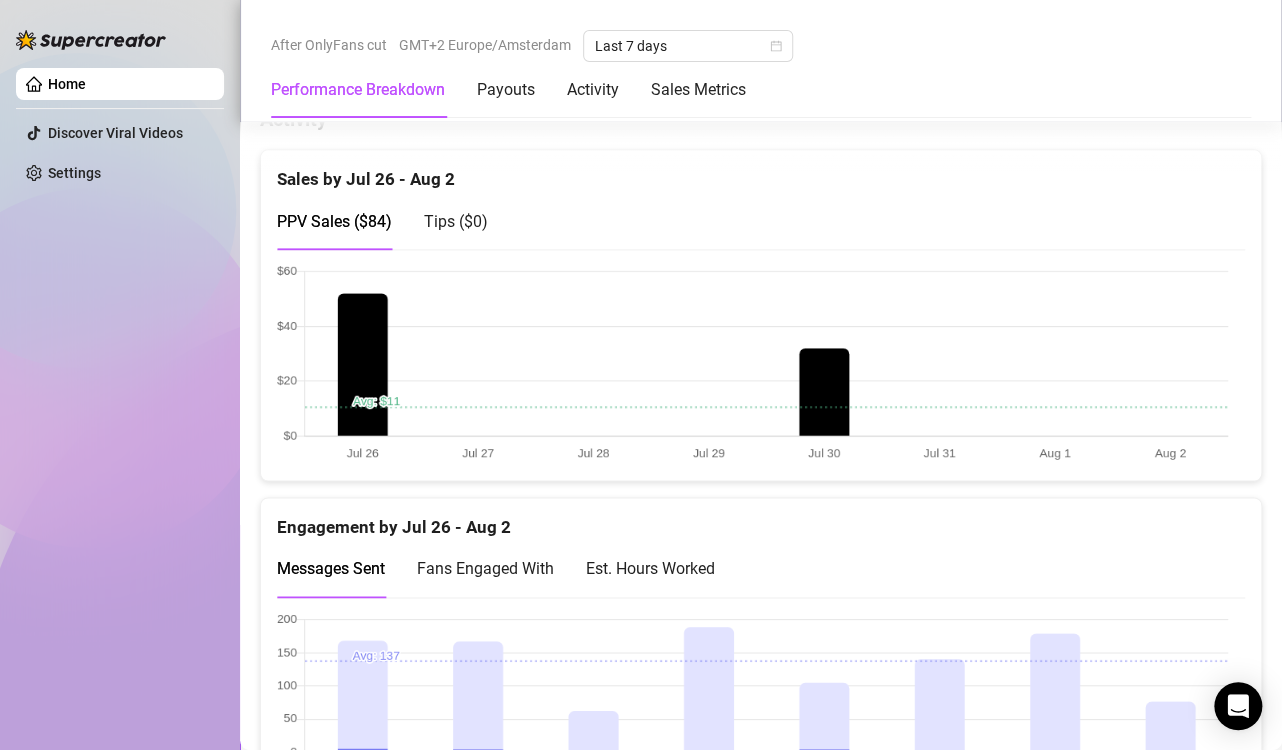 scroll, scrollTop: 1500, scrollLeft: 0, axis: vertical 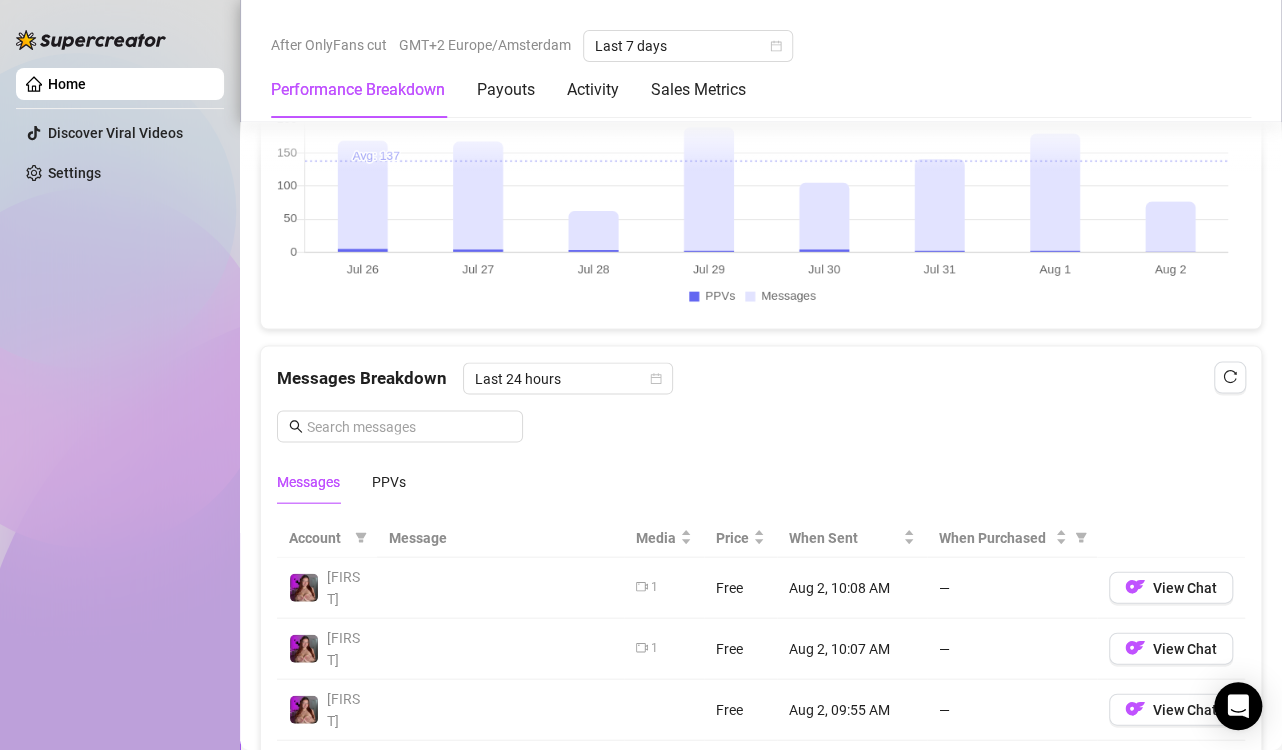 click at bounding box center [752, 212] 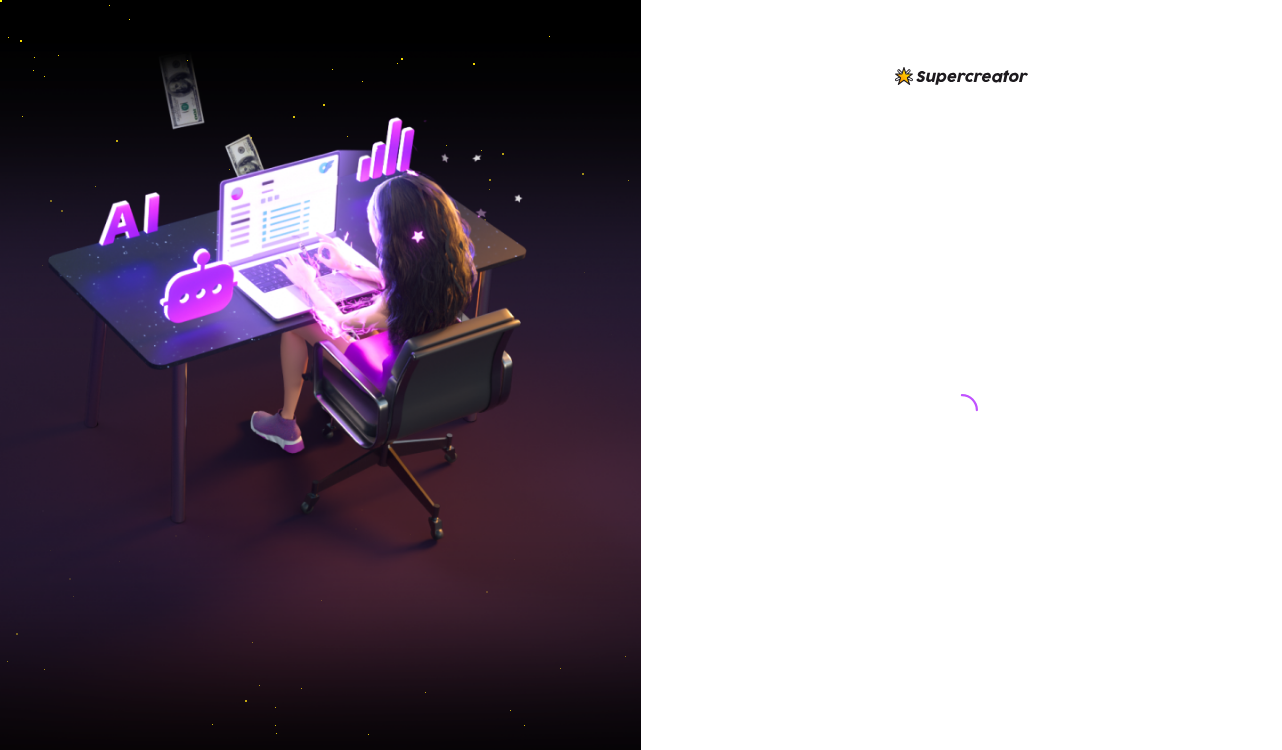 scroll, scrollTop: 0, scrollLeft: 0, axis: both 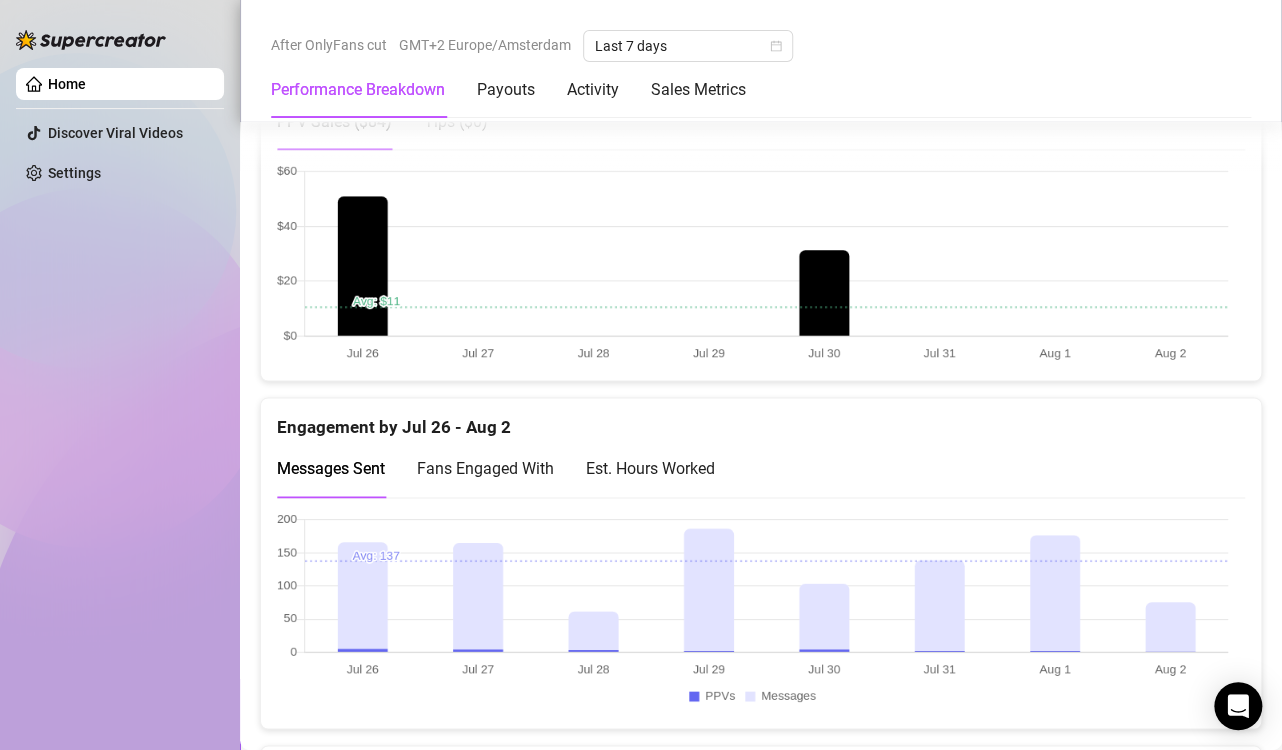click at bounding box center [752, 612] 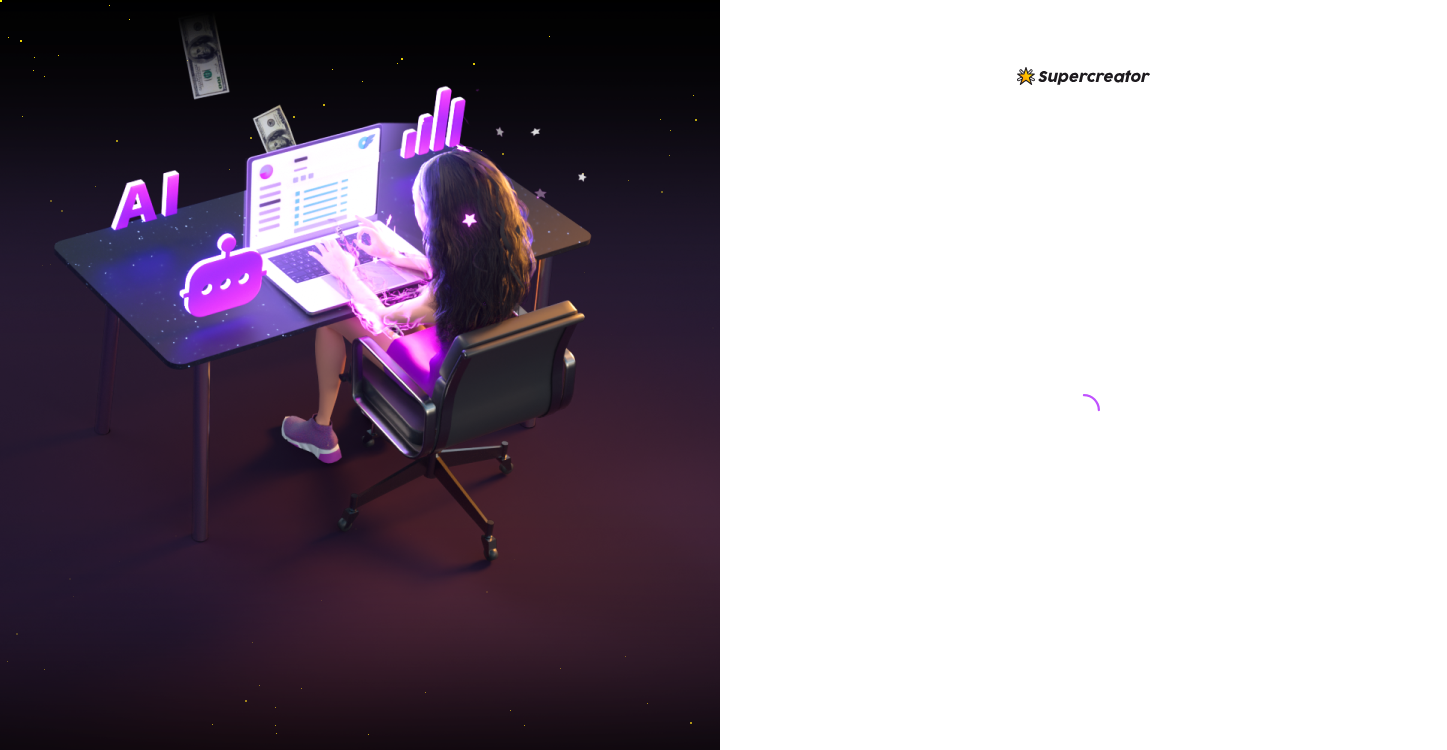 scroll, scrollTop: 0, scrollLeft: 0, axis: both 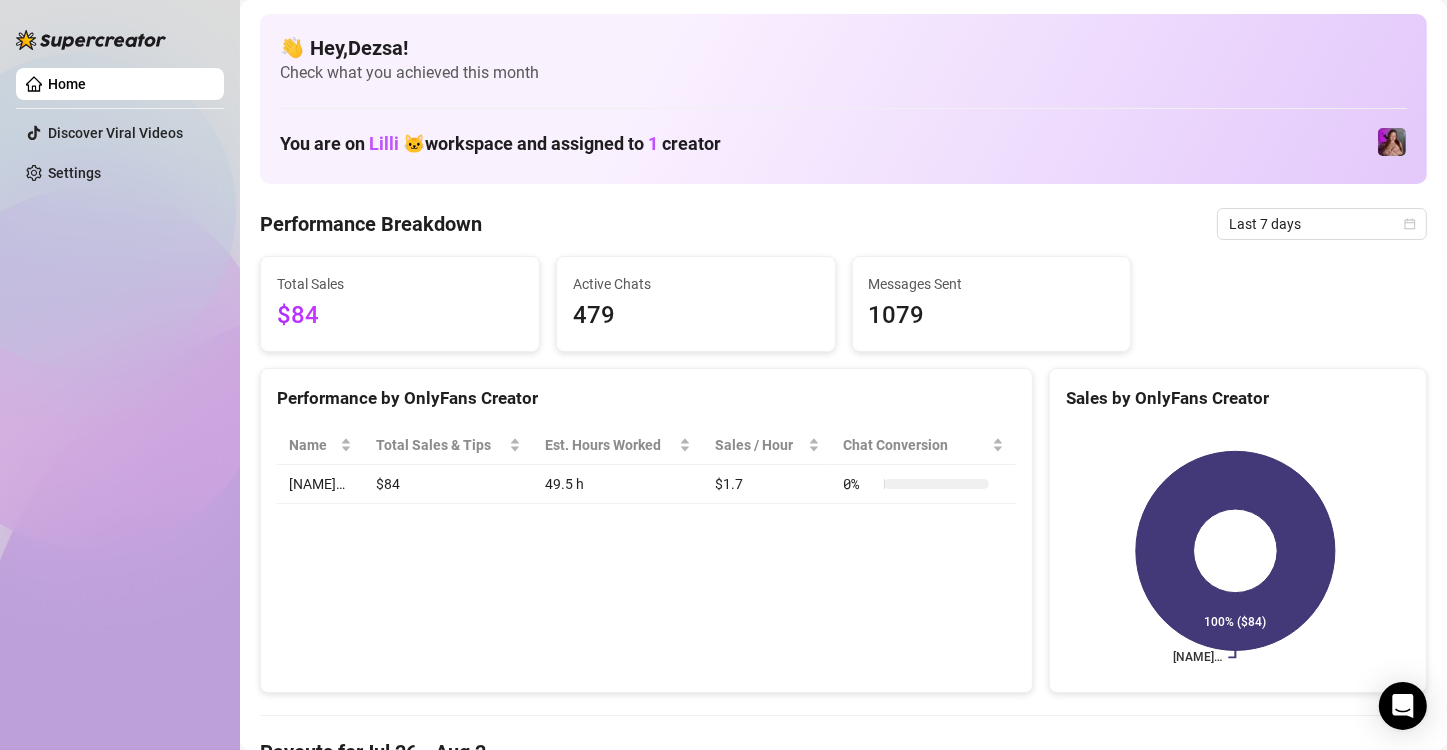 click on "Home Discover Viral Videos Settings" at bounding box center (120, 366) 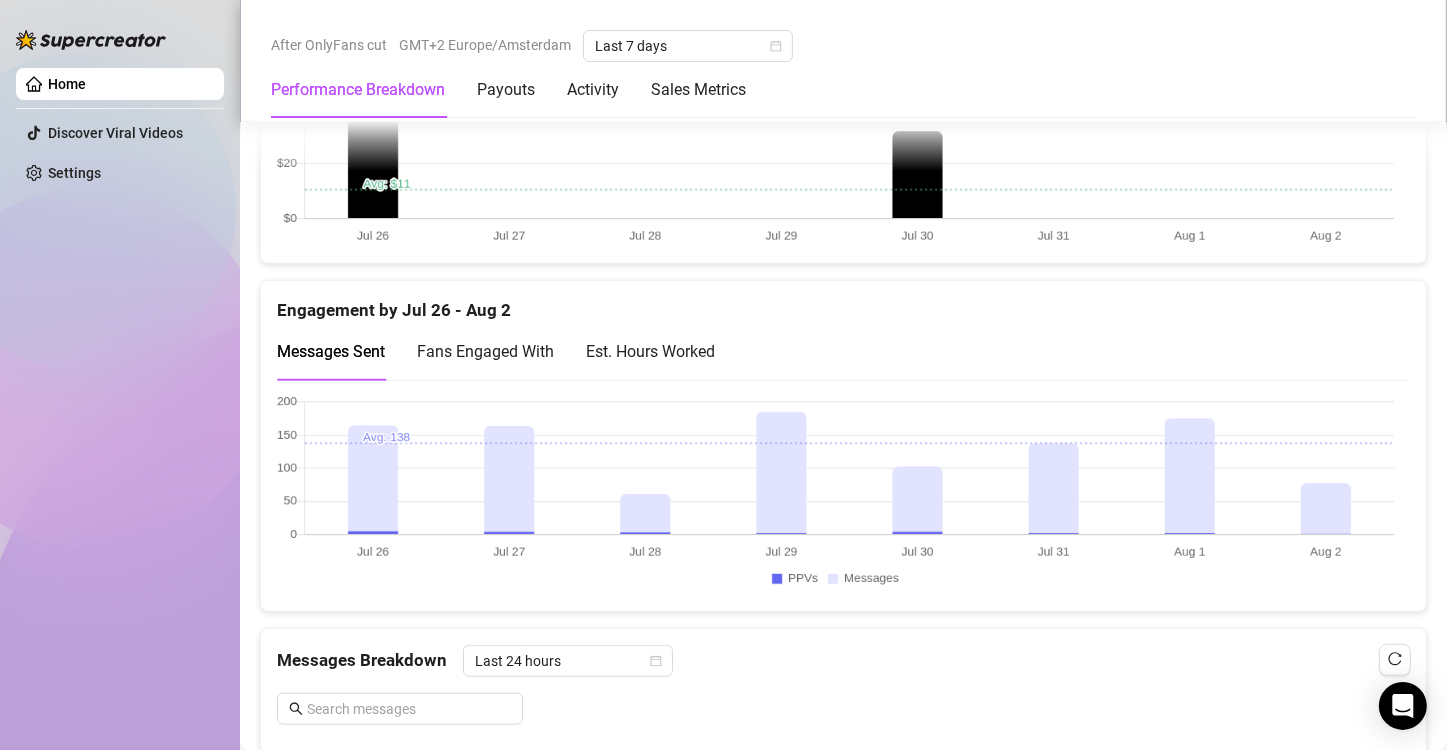 scroll, scrollTop: 1300, scrollLeft: 0, axis: vertical 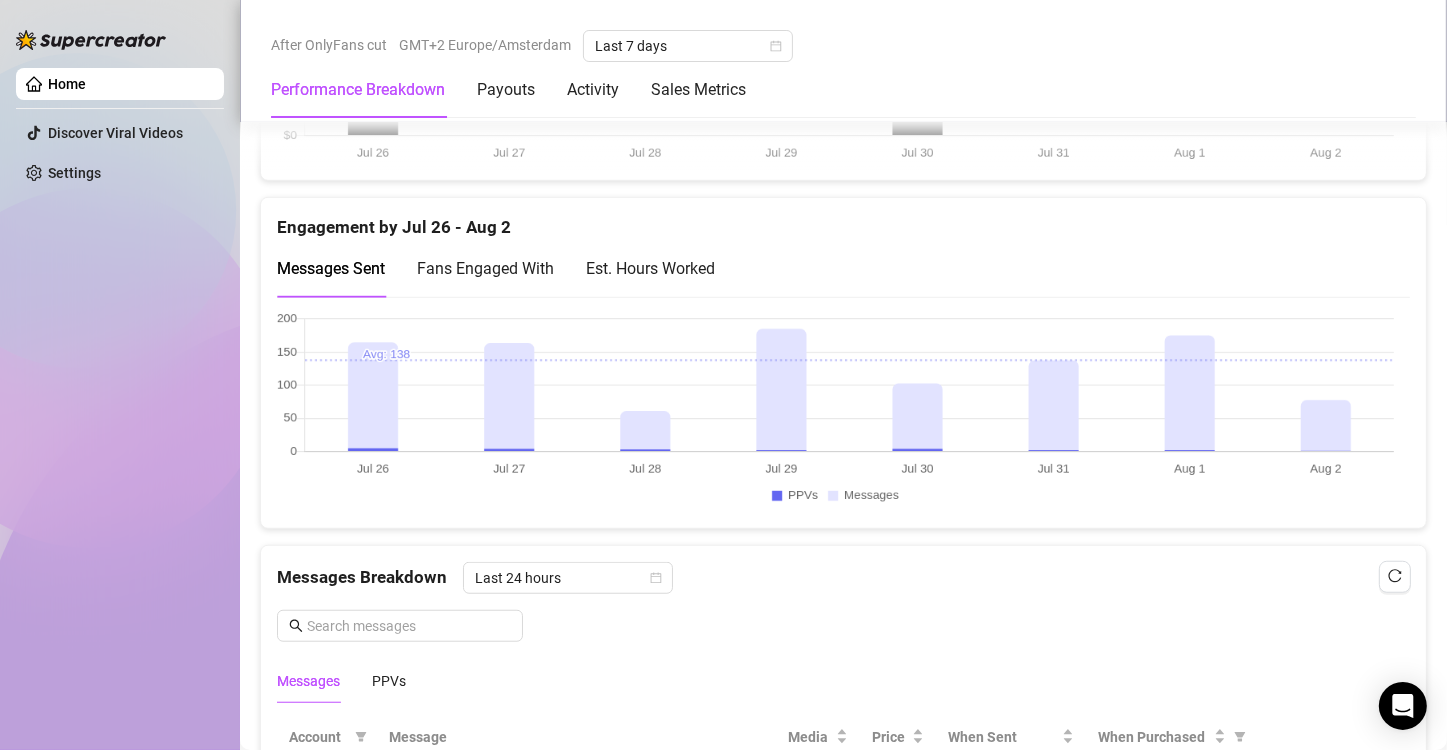 click at bounding box center (835, 412) 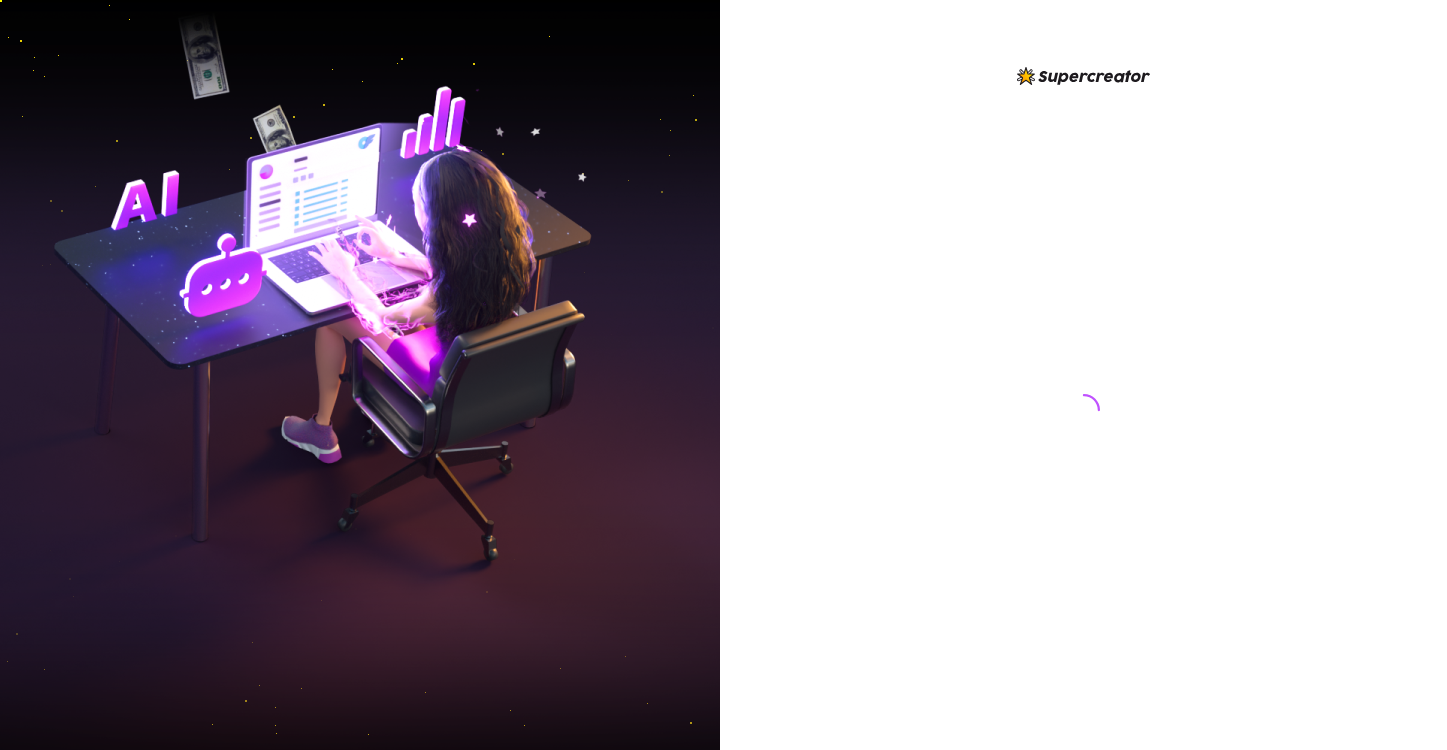 scroll, scrollTop: 0, scrollLeft: 0, axis: both 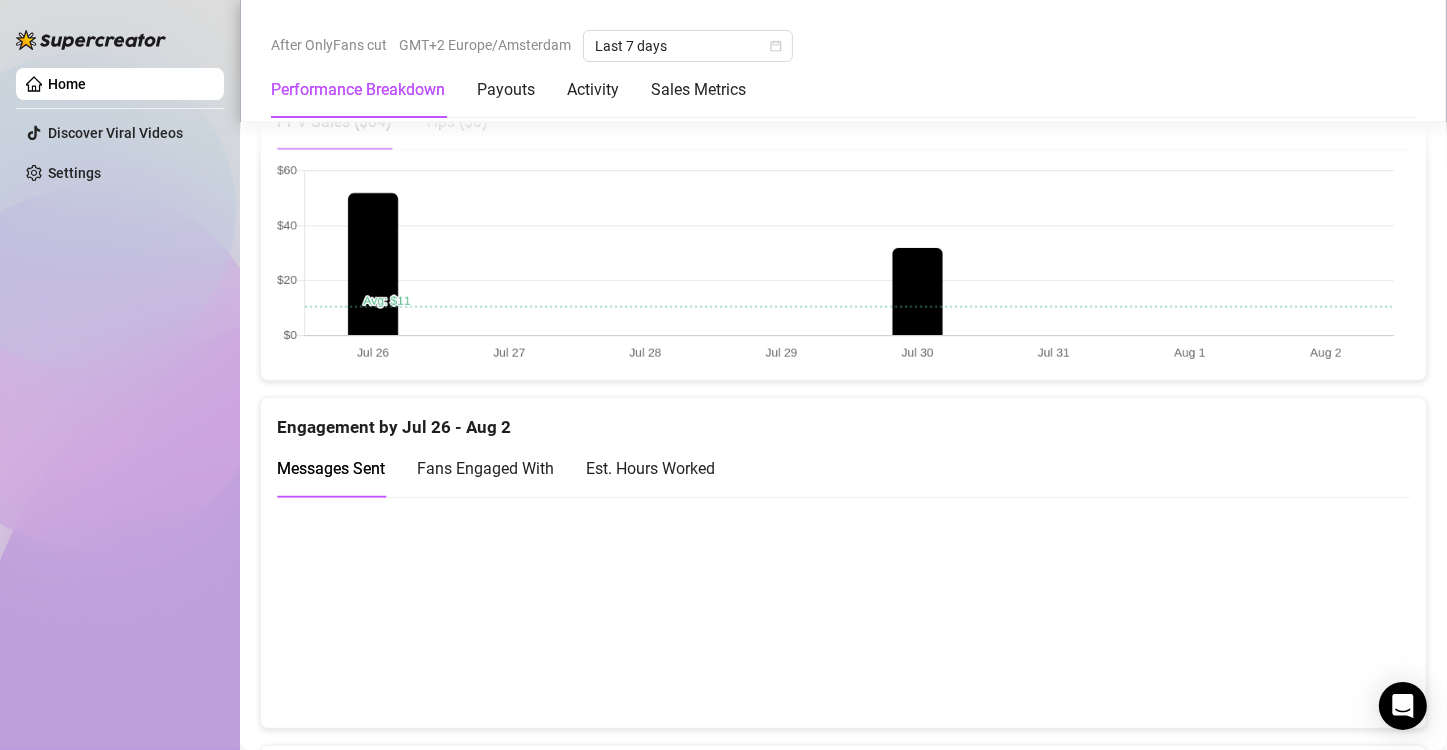 click at bounding box center [835, 612] 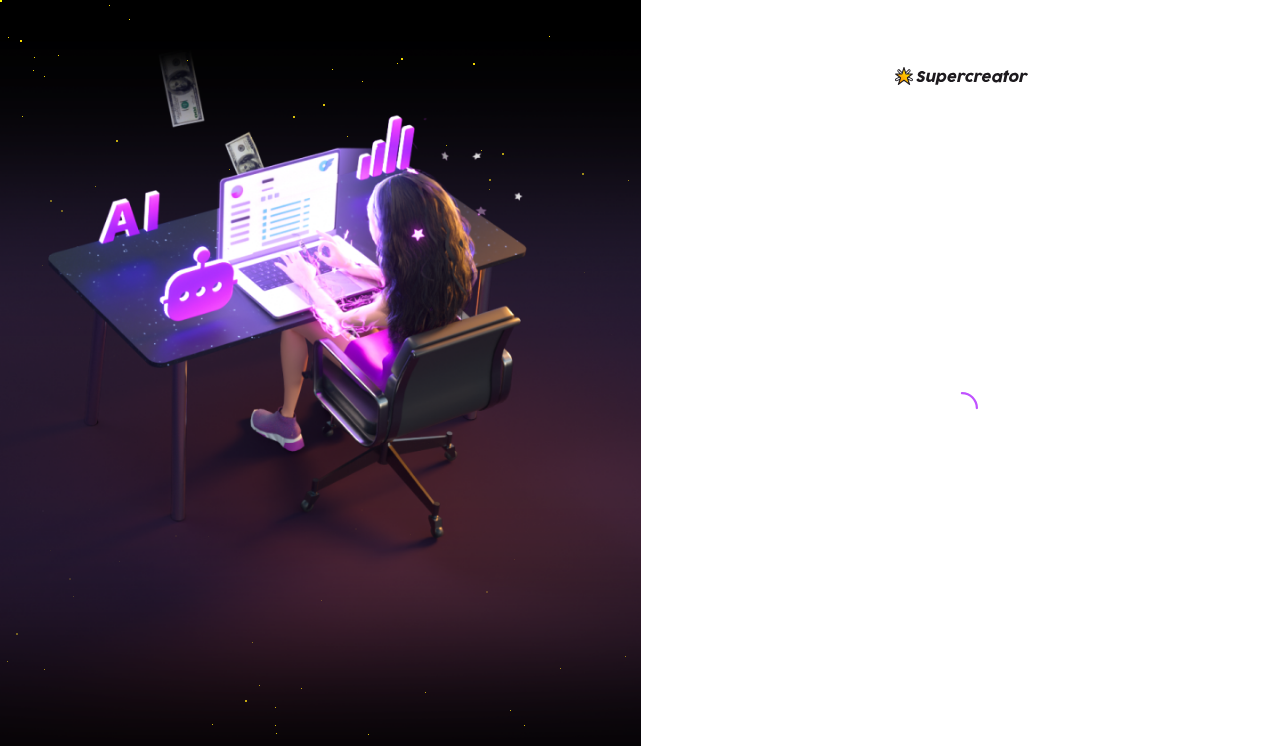 scroll, scrollTop: 0, scrollLeft: 0, axis: both 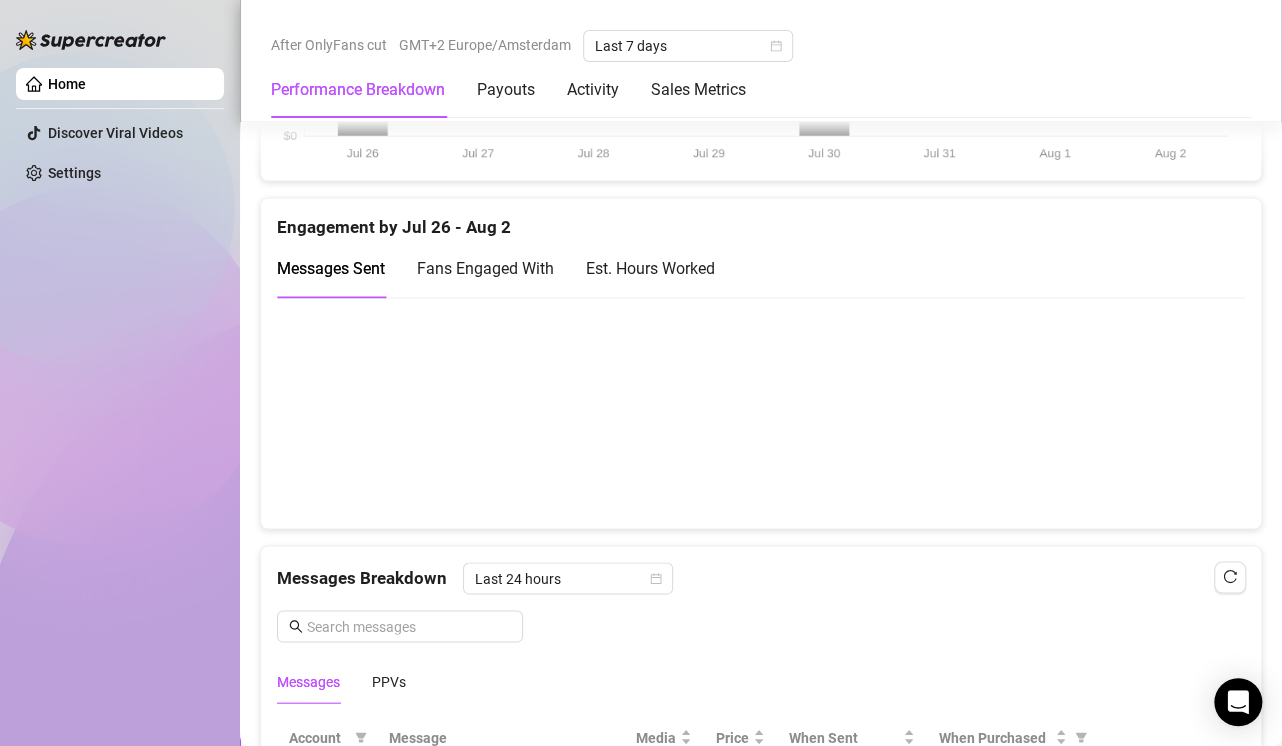 click at bounding box center (752, 412) 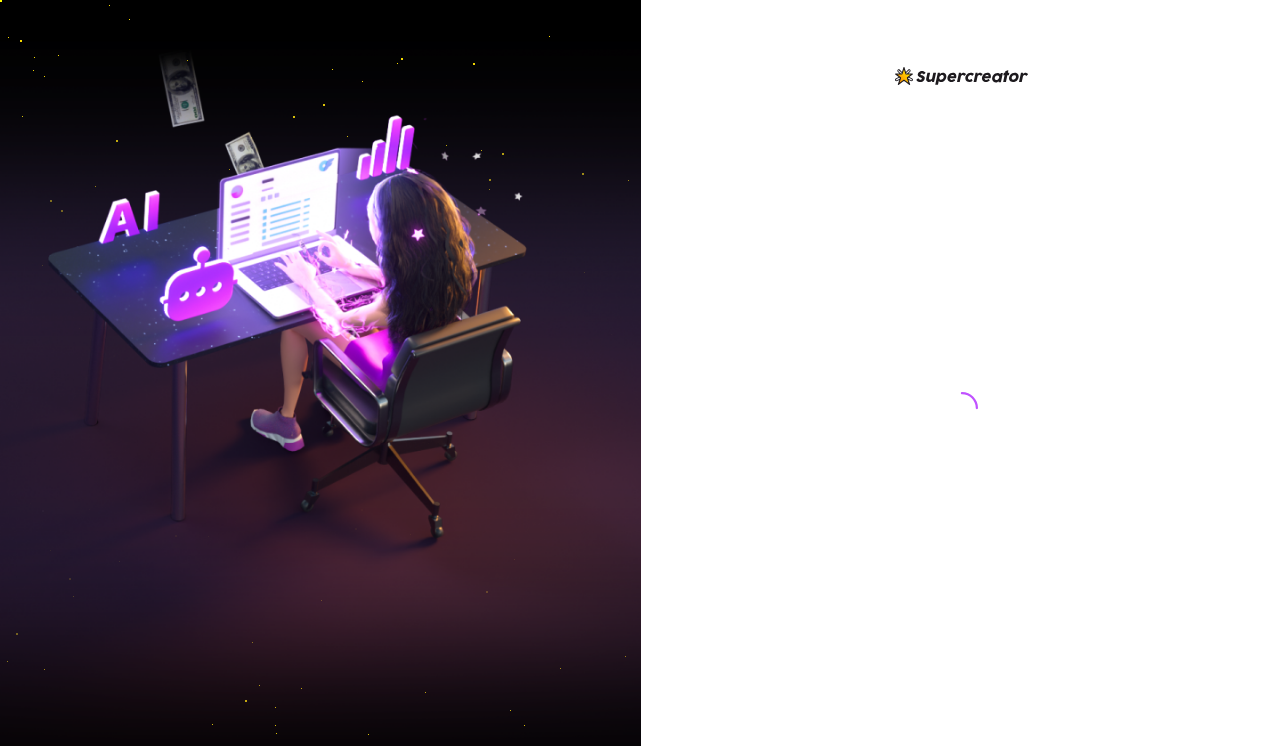 scroll, scrollTop: 0, scrollLeft: 0, axis: both 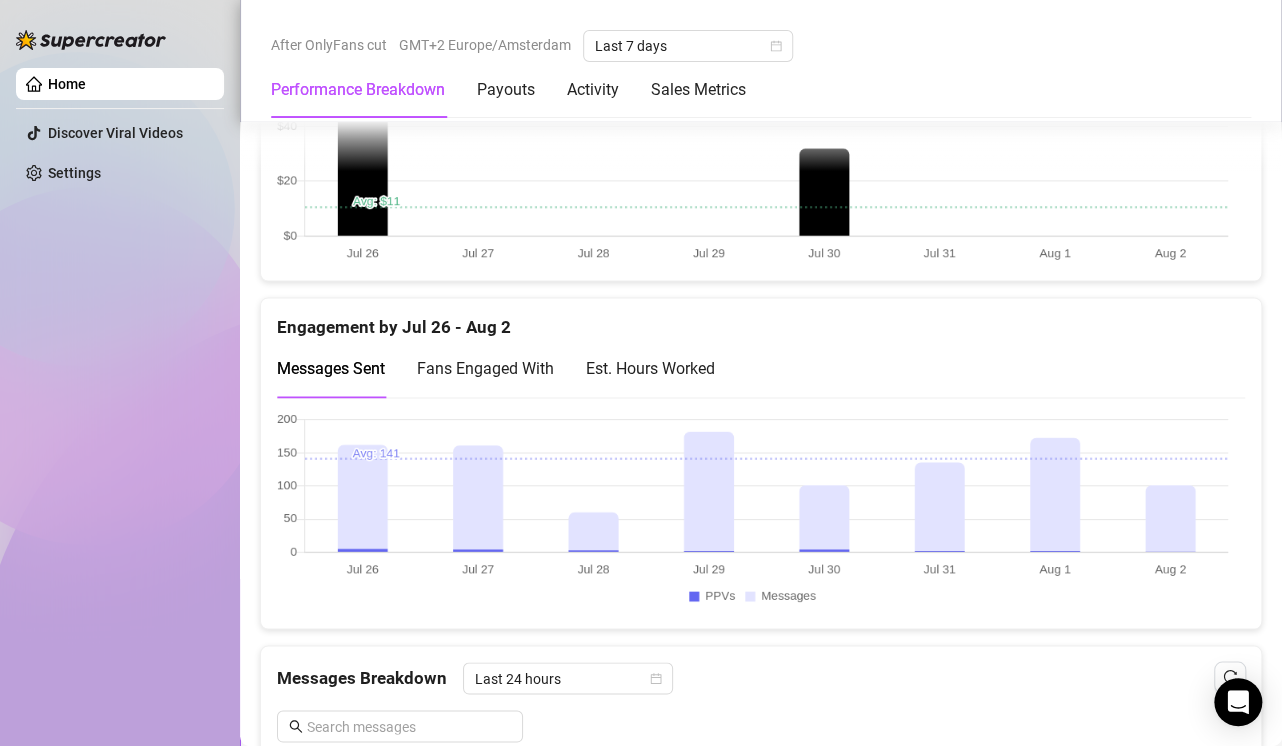 click at bounding box center (752, 512) 